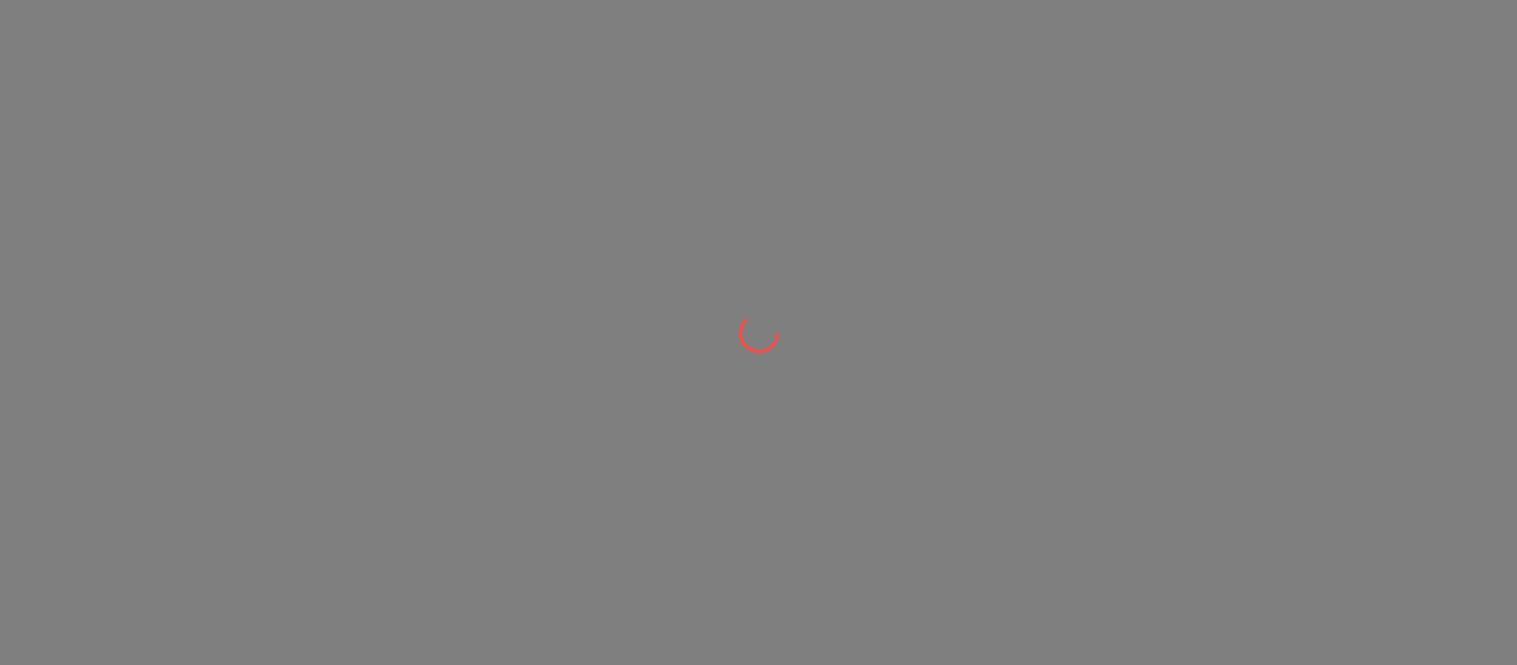 scroll, scrollTop: 0, scrollLeft: 0, axis: both 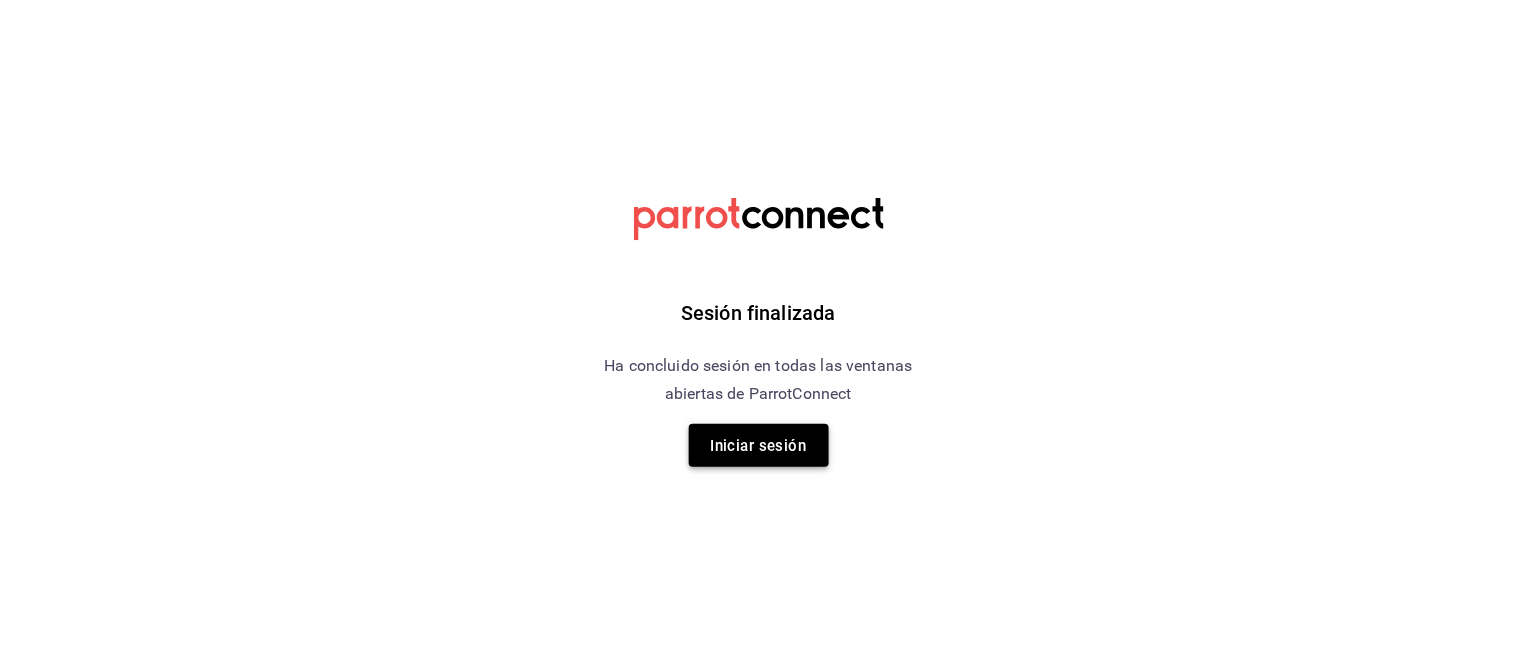 click on "Iniciar sesión" at bounding box center (759, 445) 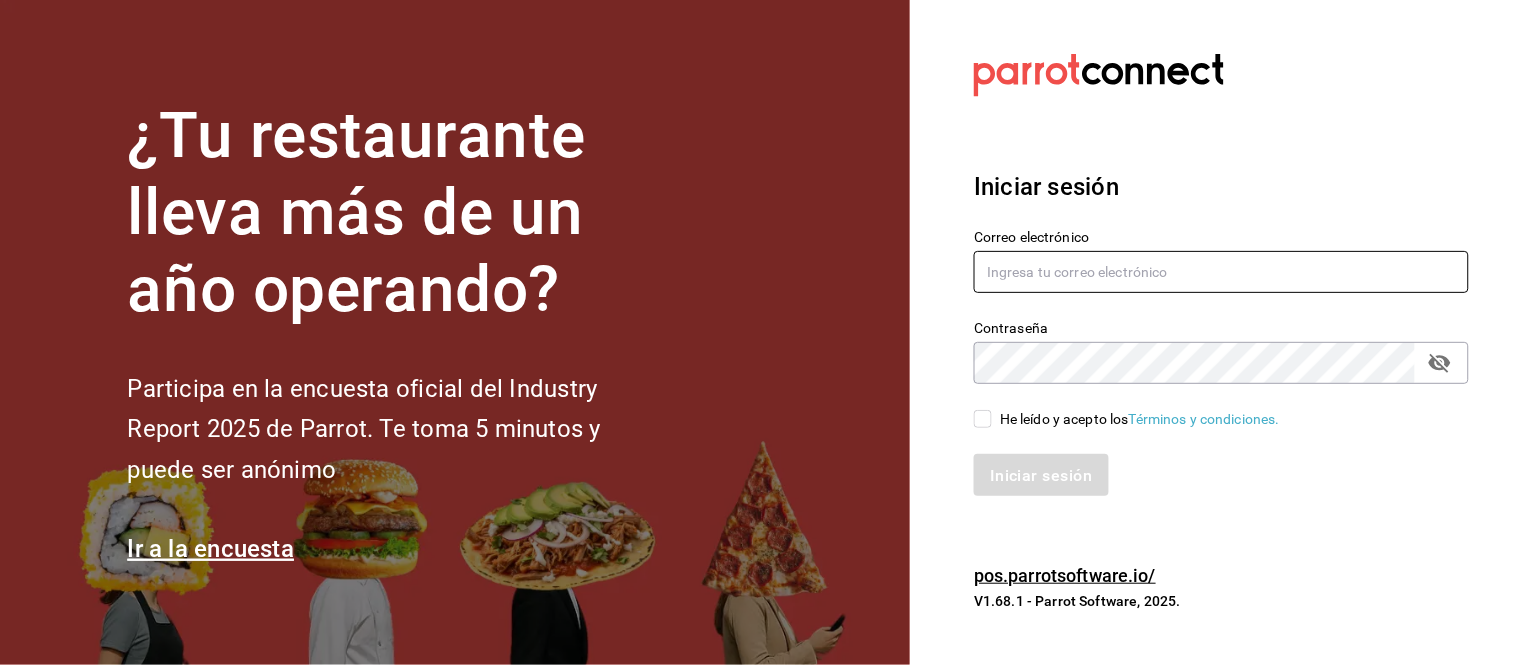 type on "[USERNAME]@example.com" 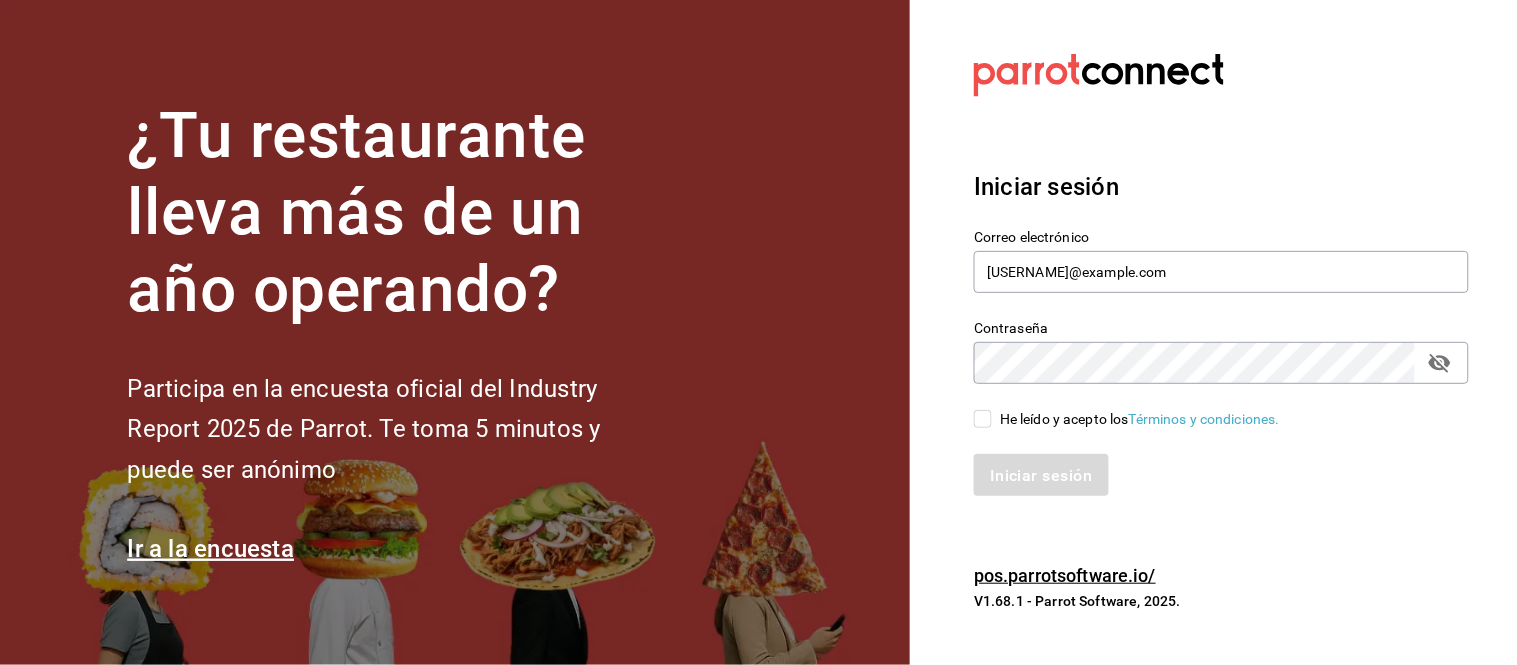 click on "He leído y acepto los  Términos y condiciones." at bounding box center [1136, 419] 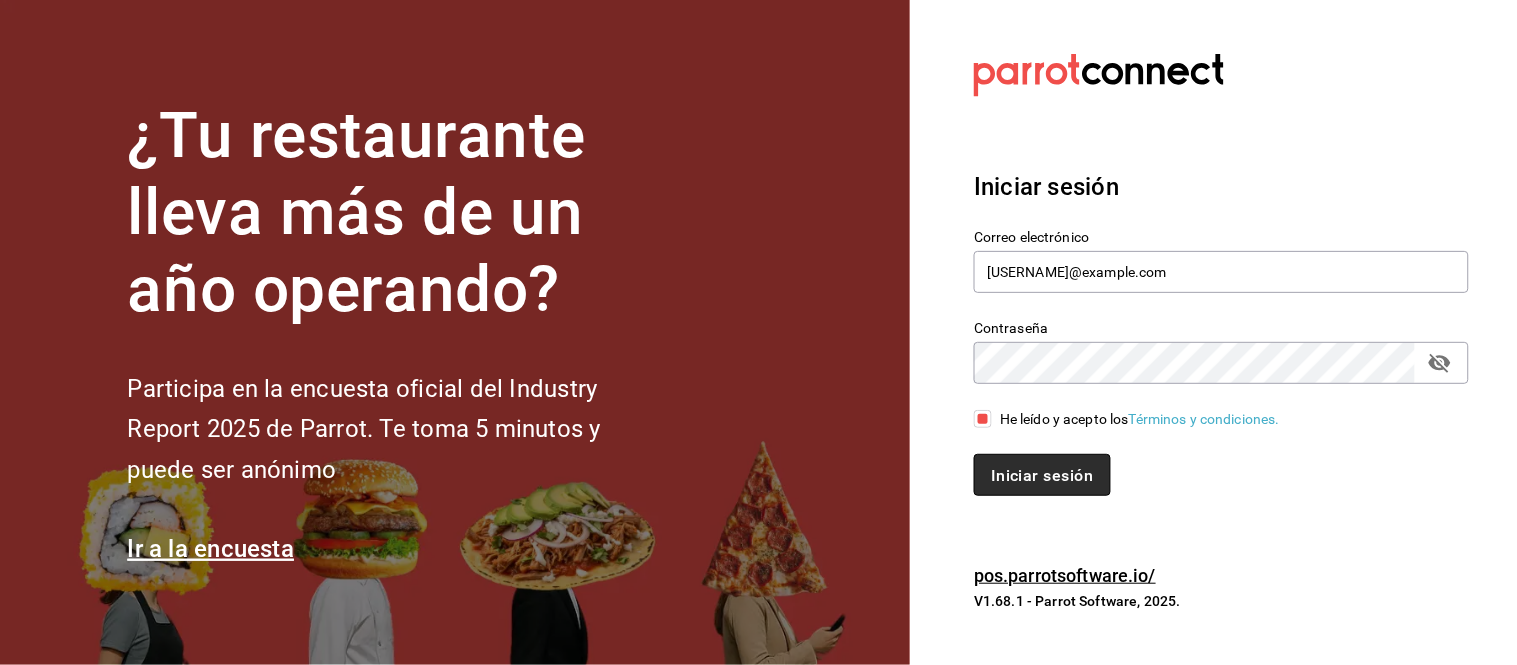 click on "Iniciar sesión" at bounding box center (1042, 474) 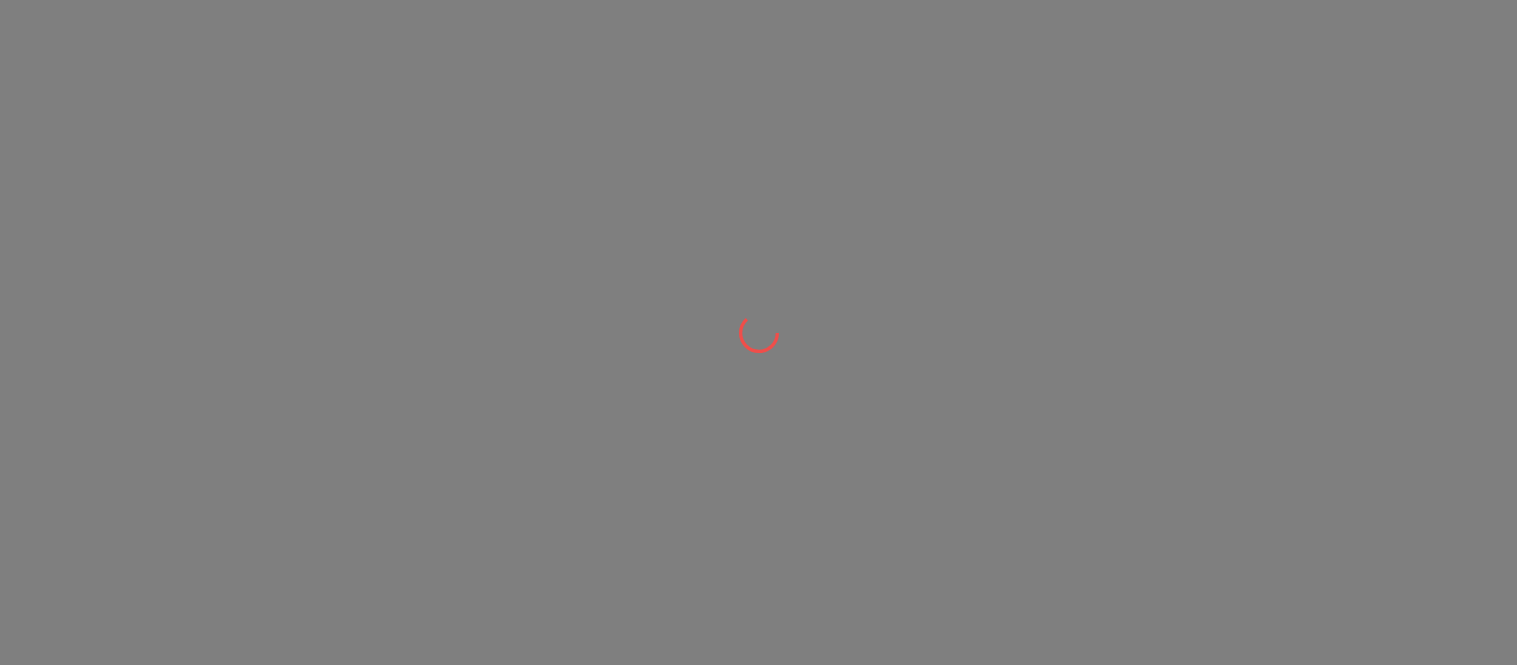 scroll, scrollTop: 0, scrollLeft: 0, axis: both 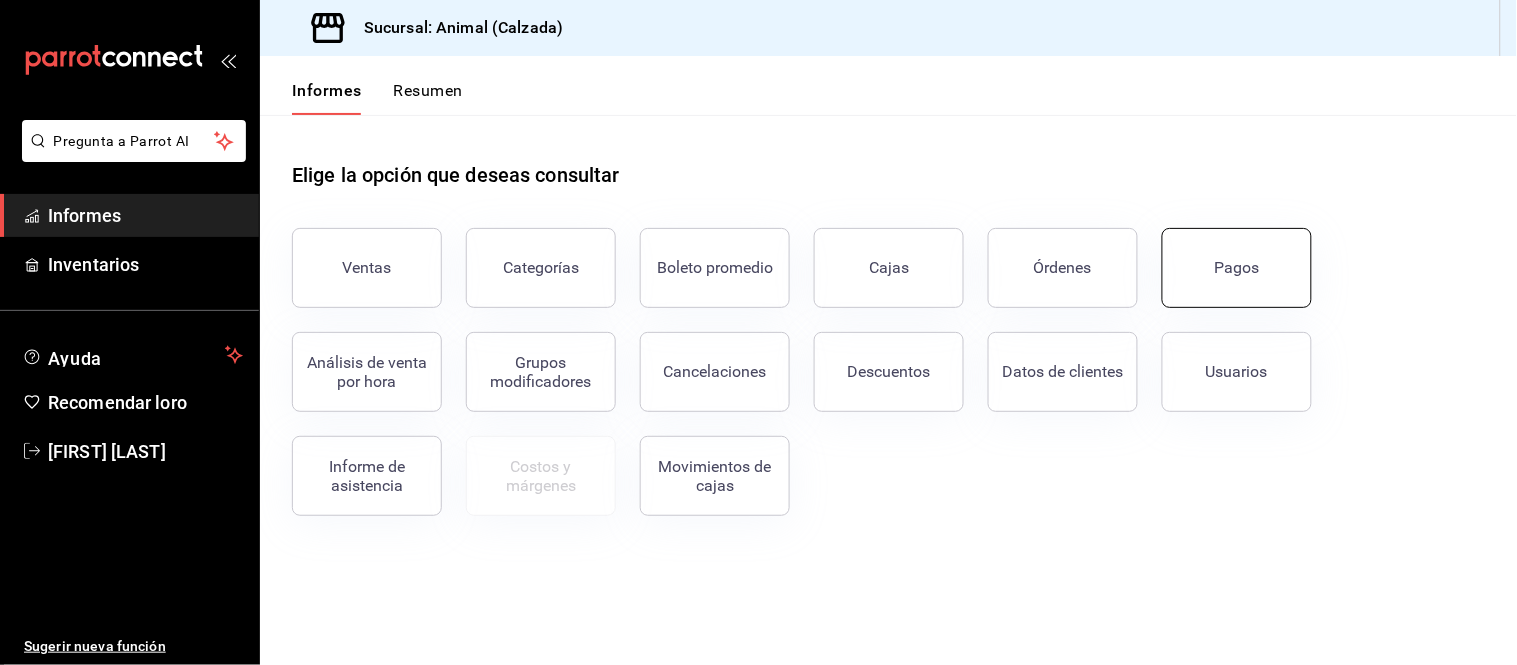 click on "Pagos" at bounding box center [1237, 268] 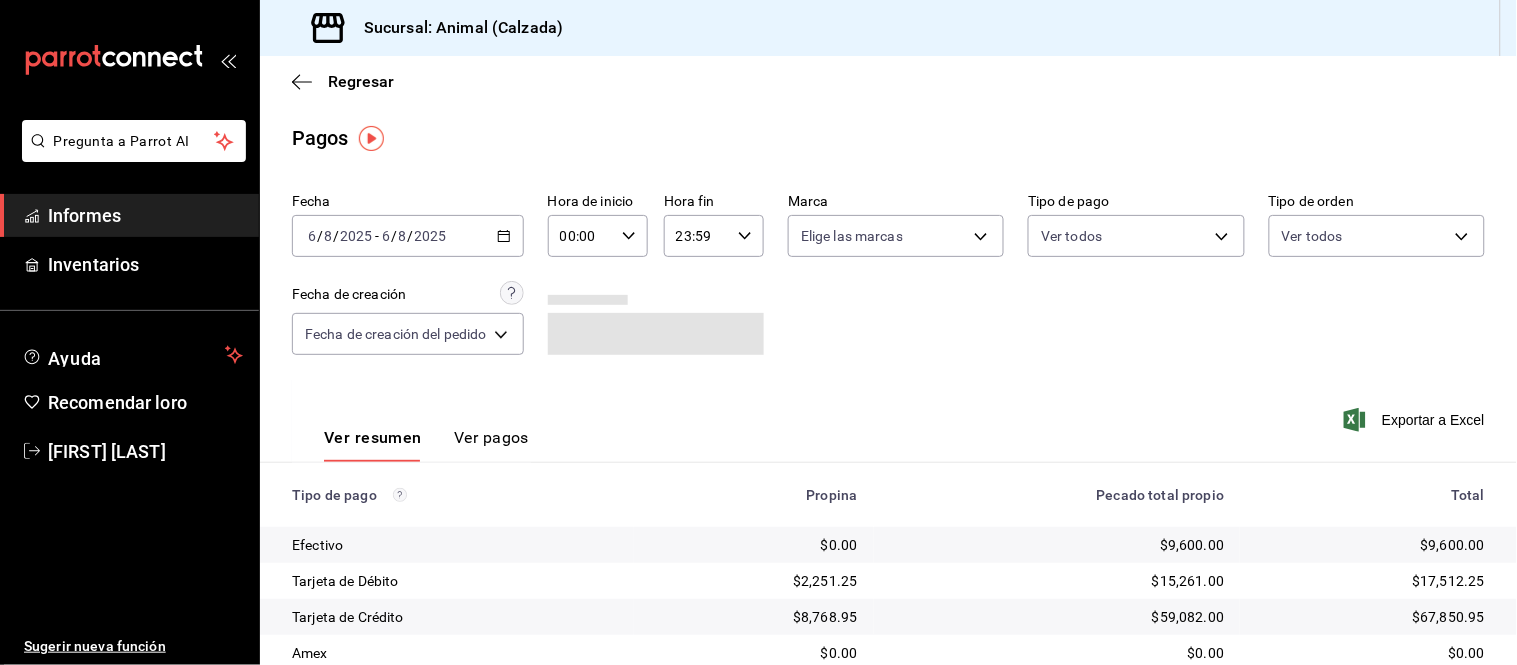 click 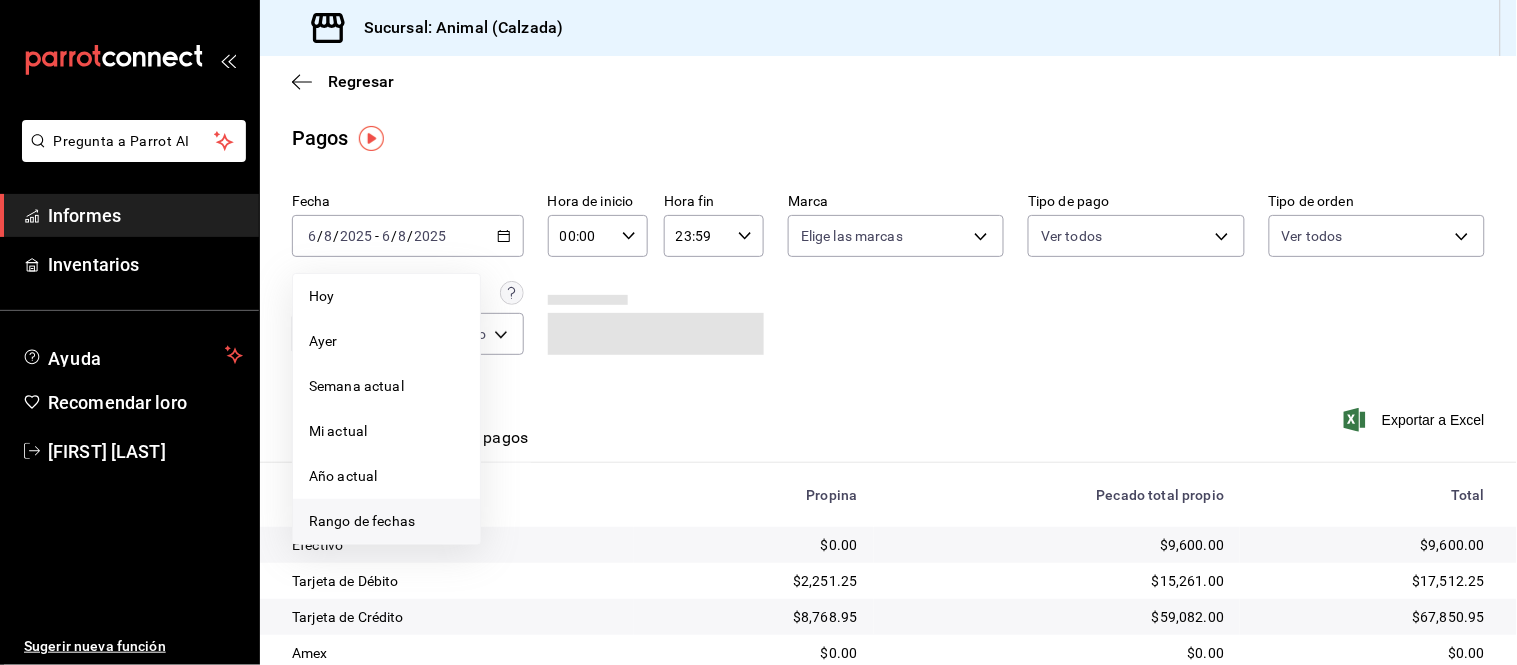 click on "Rango de fechas" at bounding box center [362, 521] 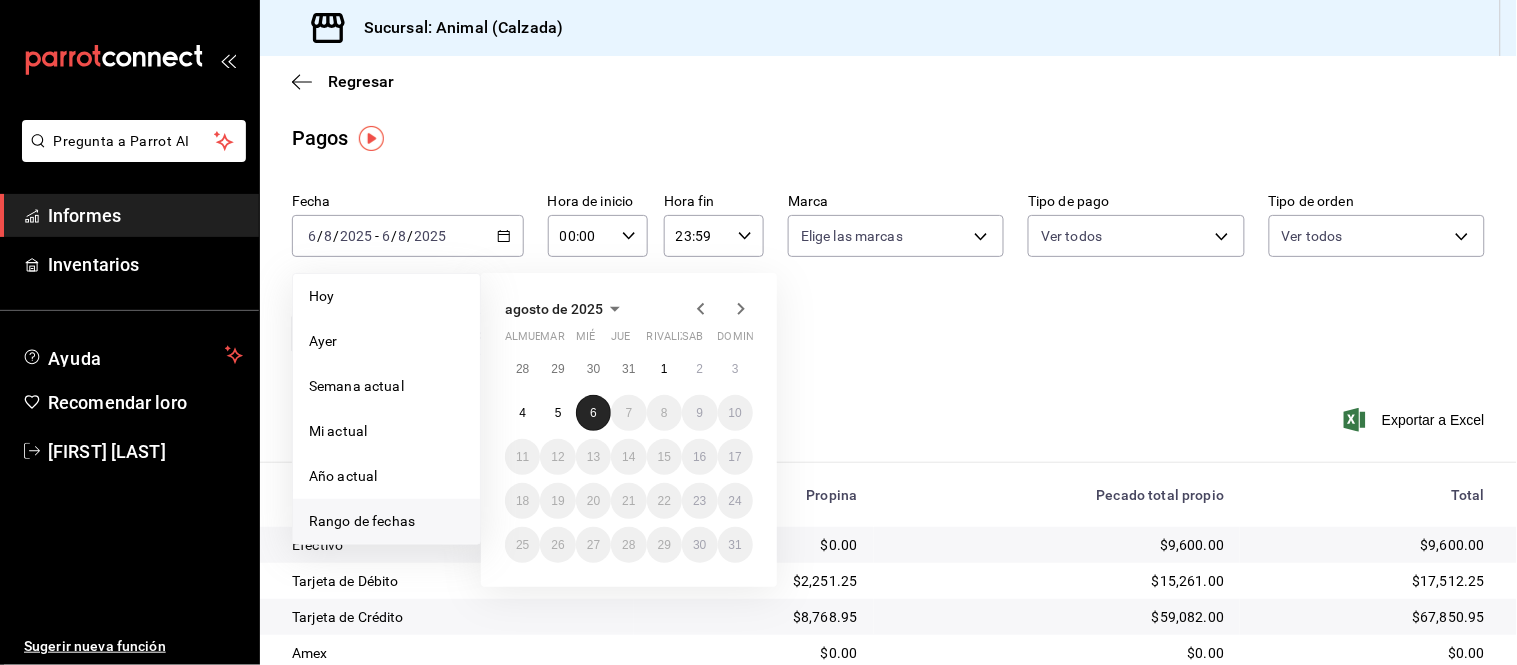 click on "6" at bounding box center (593, 413) 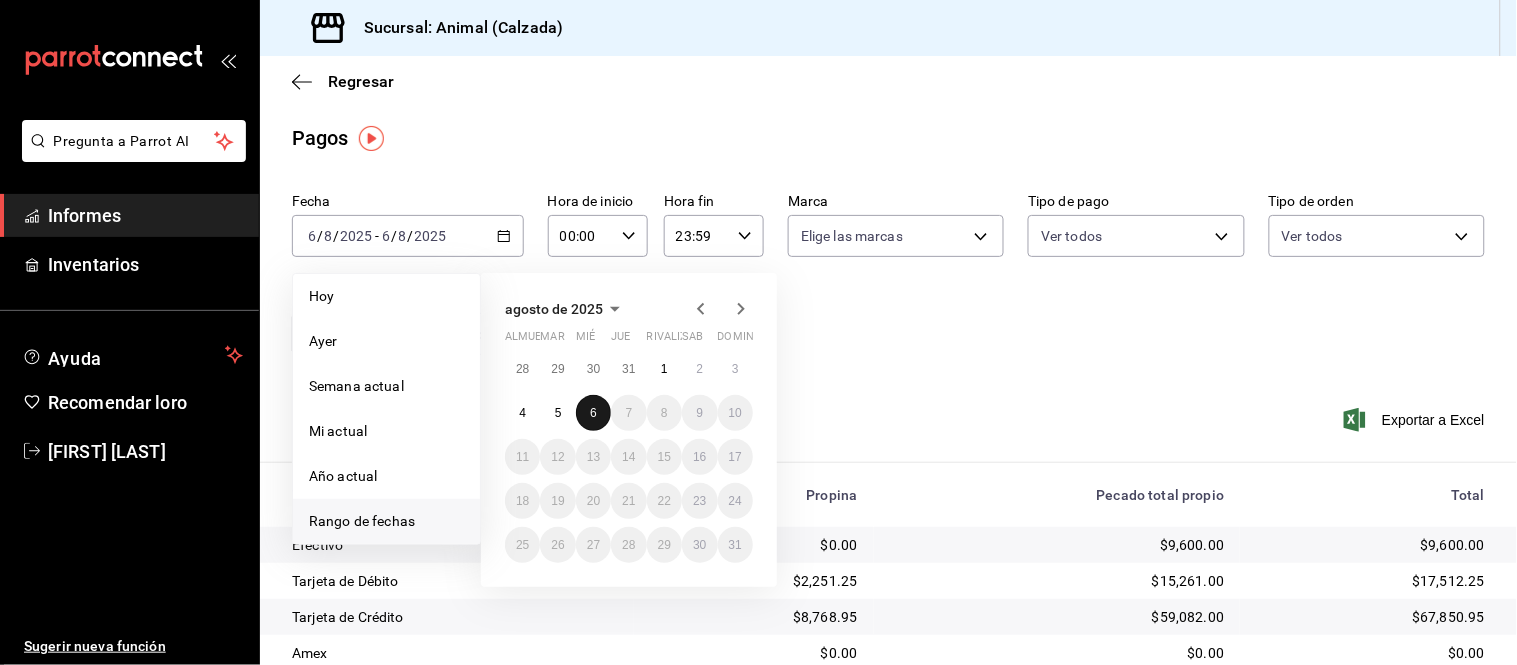 click on "6" at bounding box center [593, 413] 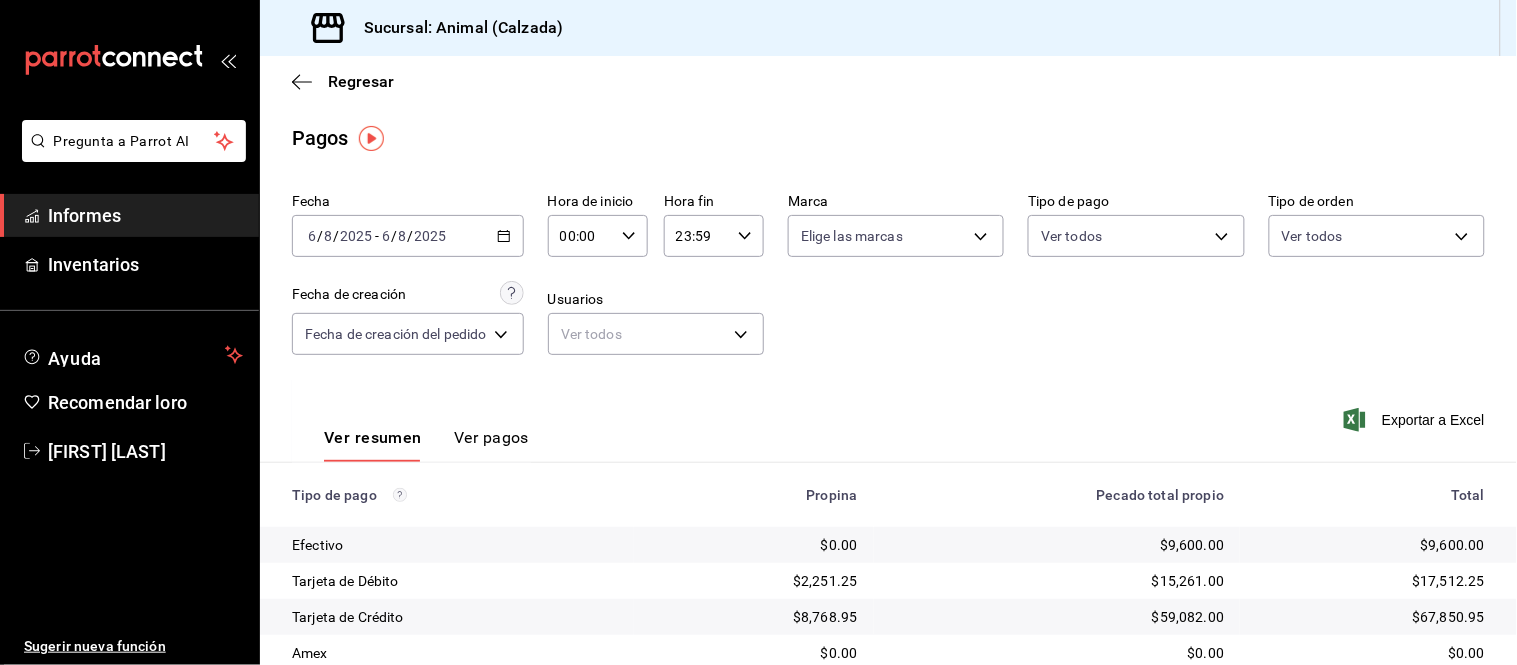 click 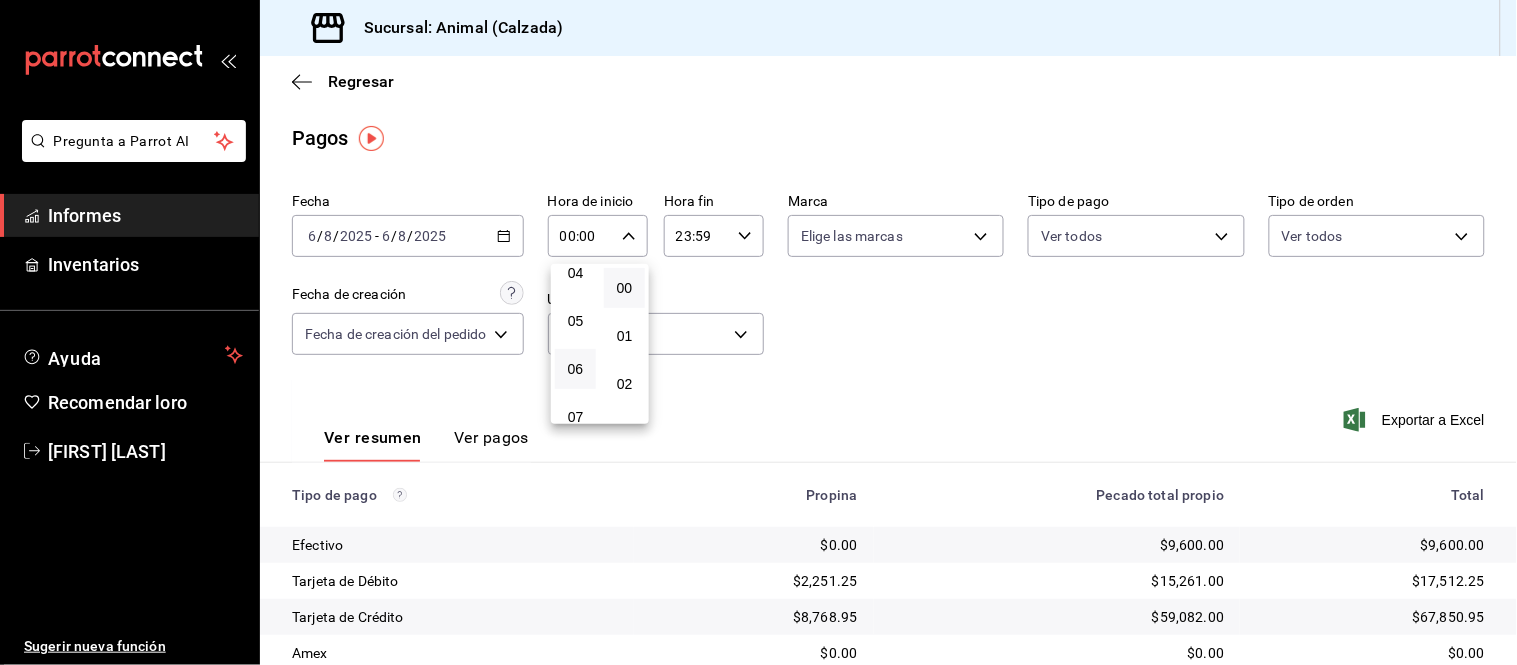 scroll, scrollTop: 222, scrollLeft: 0, axis: vertical 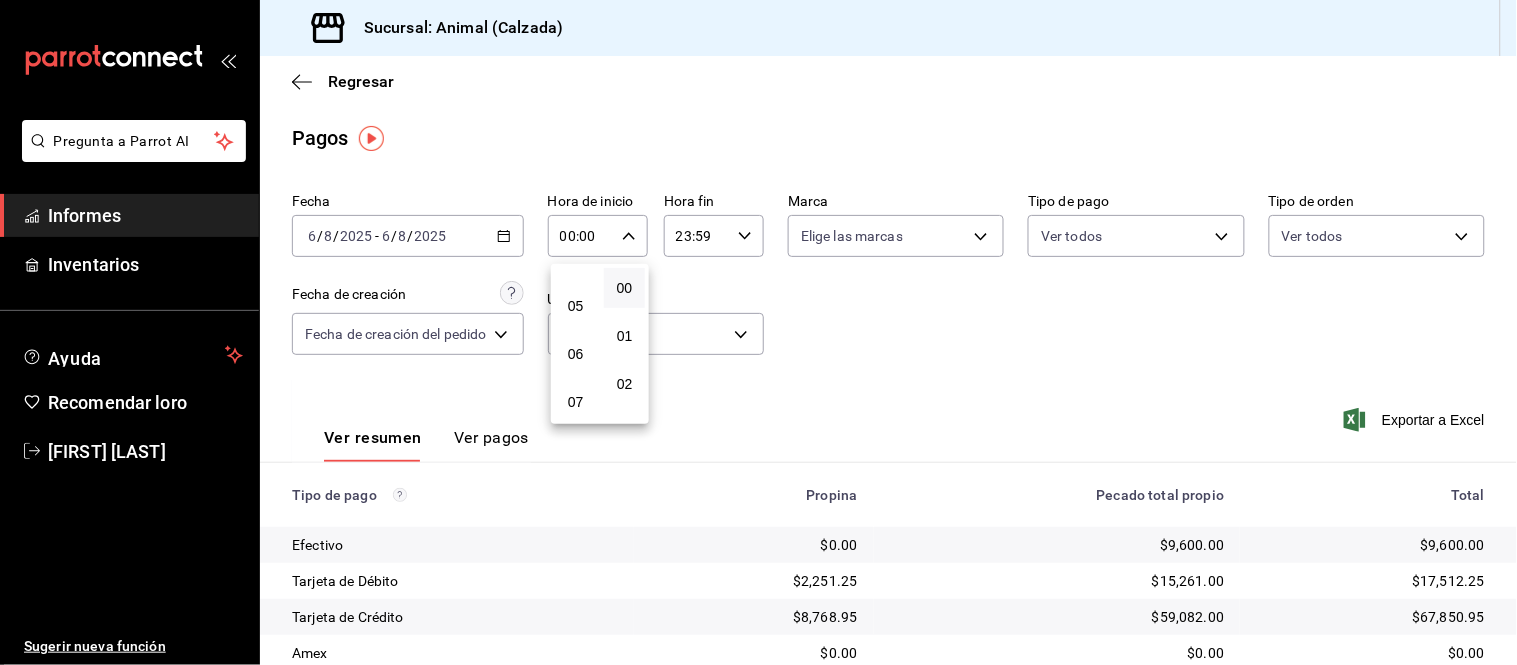 click on "05" at bounding box center (575, 306) 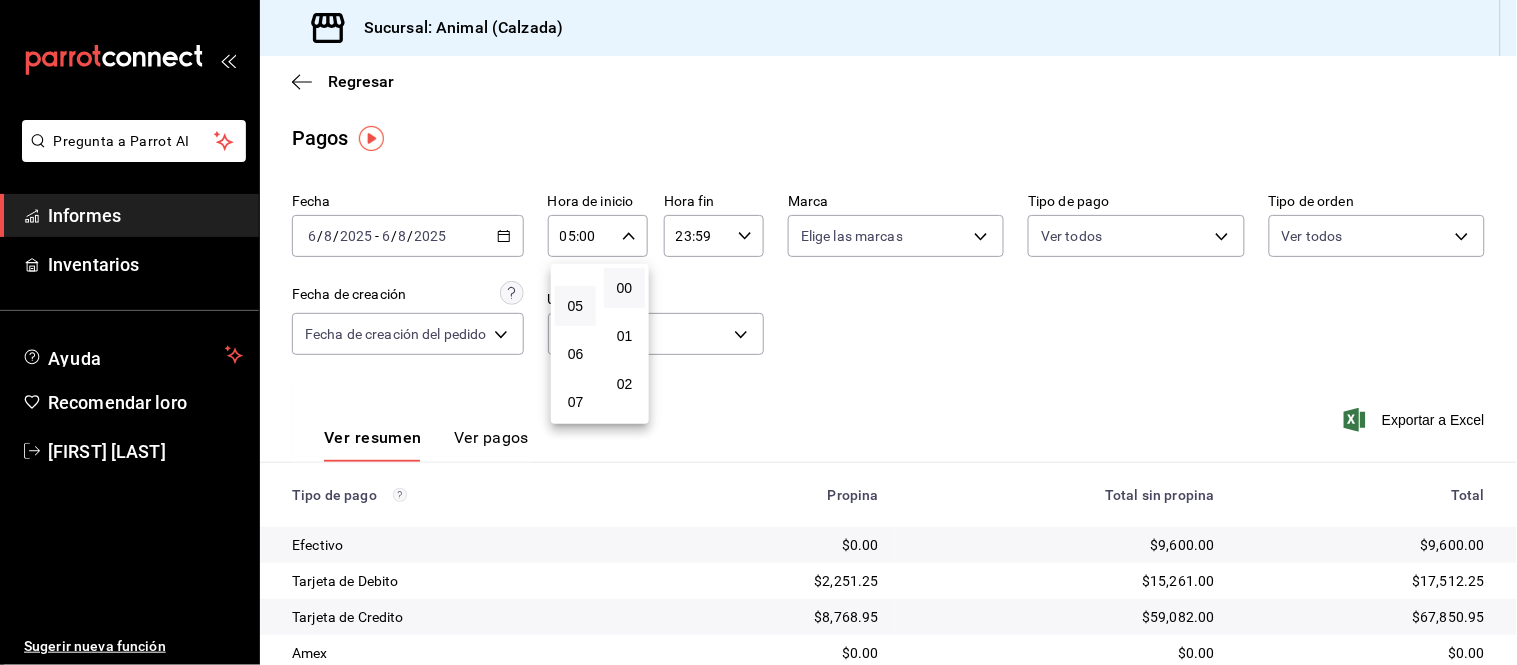 click at bounding box center (758, 332) 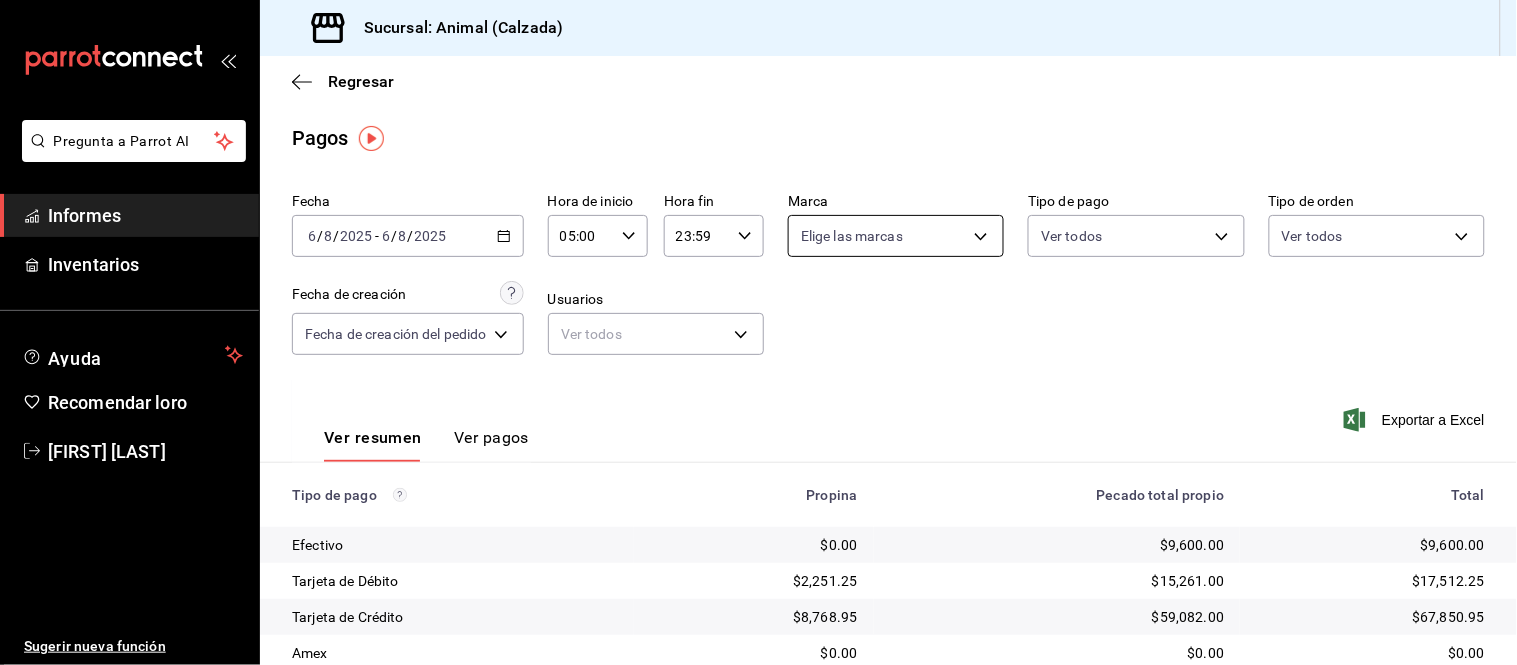 click on "Pregunta a Parrot AI Informes   Inventarios   Ayuda Recomendar loro   [FIRST] [LAST]   Sugerir nueva función   Sucursal: Animal (Calzada) Regresar Pagos Fecha 2025-08-06 6 / 8 / 2025 - 2025-08-06 6 / 8 / 2025 Hora de inicio 05:00 Hora de inicio Hora fin 23:59 Hora fin Marca Elige las marcas Tipo de pago Ver todos Tipo de orden Ver todos Fecha de creación   Fecha de creación del pedido ORDER Usuarios Ver todos null Ver resumen Ver pagos Exportar a Excel Tipo de pago   Propina Pecado total propio Total Efectivo $0.00 $9,600.00 $9,600.00 Tarjeta de Débito $2,251.25 $15,261.00 $17,512.25 Tarjeta de Crédito $8,768.95 $59,082.00 $67,850.95 Amex $0.00 $0.00 $0.00 Transferencia $0.00 $0.00 $0.00 CxC Empleados $0.00 $0.00 $0.00 Clientes de CxC $0.00 $0.00 $0.00 Pagar $0.00 $0.00 $0.00 Total $11,020.20 $83,943.00 $94,963.20 Texto original Valora esta traducción Tu opinión servirá para ayudar a mejorar el Traductor de Google Pregunta a Parrot AI Informes   Inventarios" at bounding box center [758, 332] 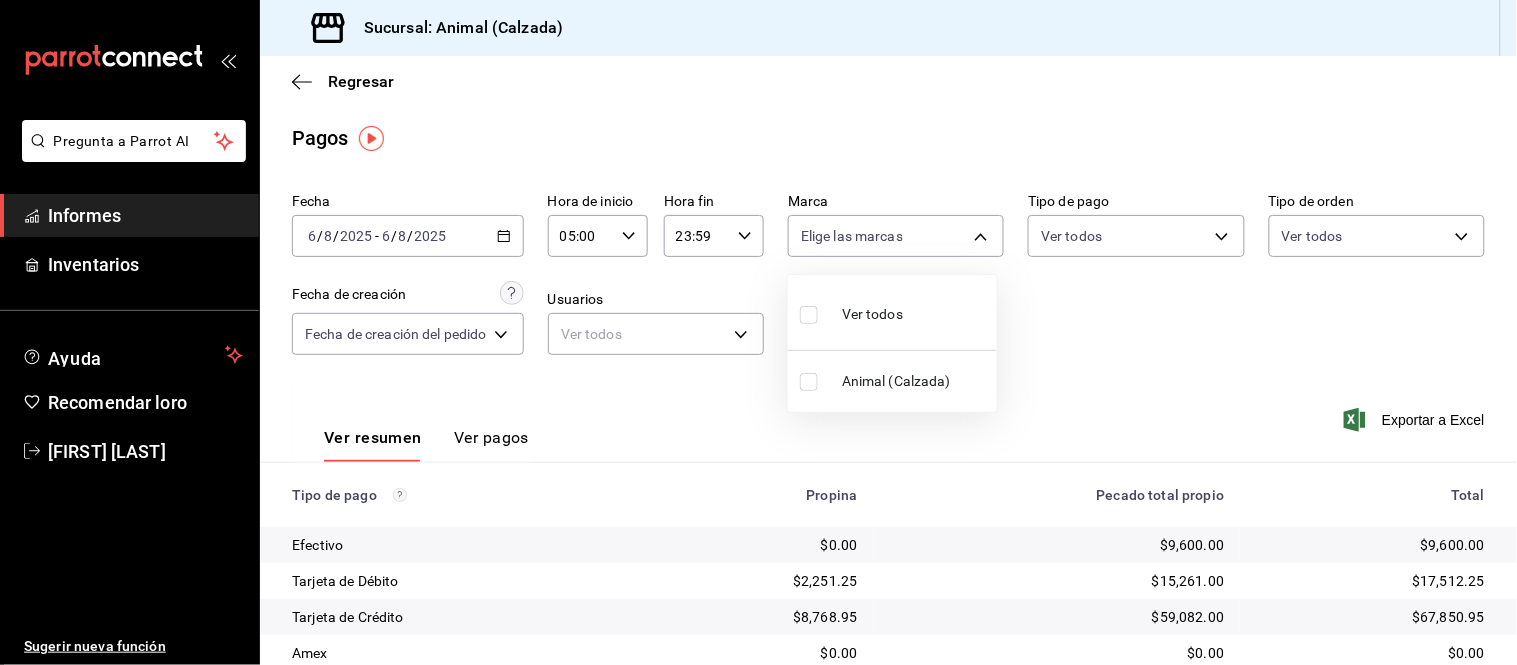 click on "Ver todos" at bounding box center (872, 314) 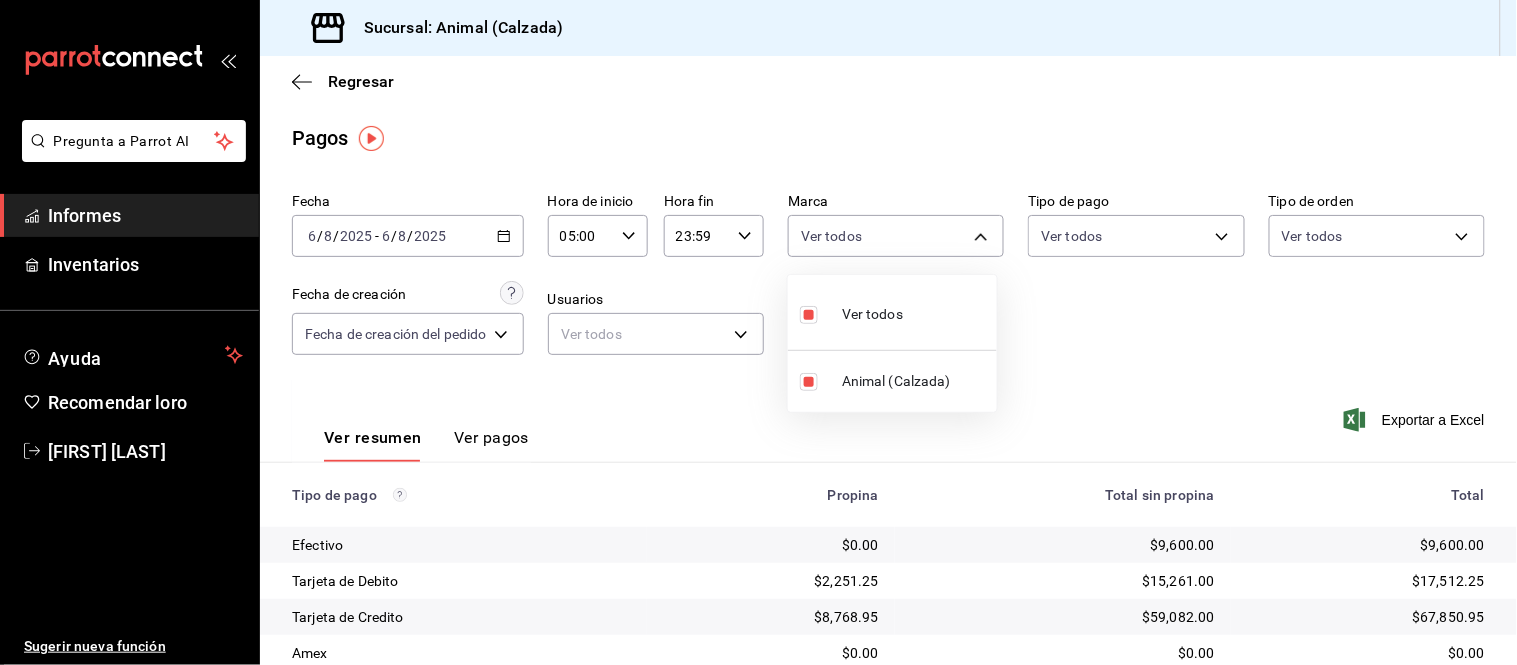 click at bounding box center (758, 332) 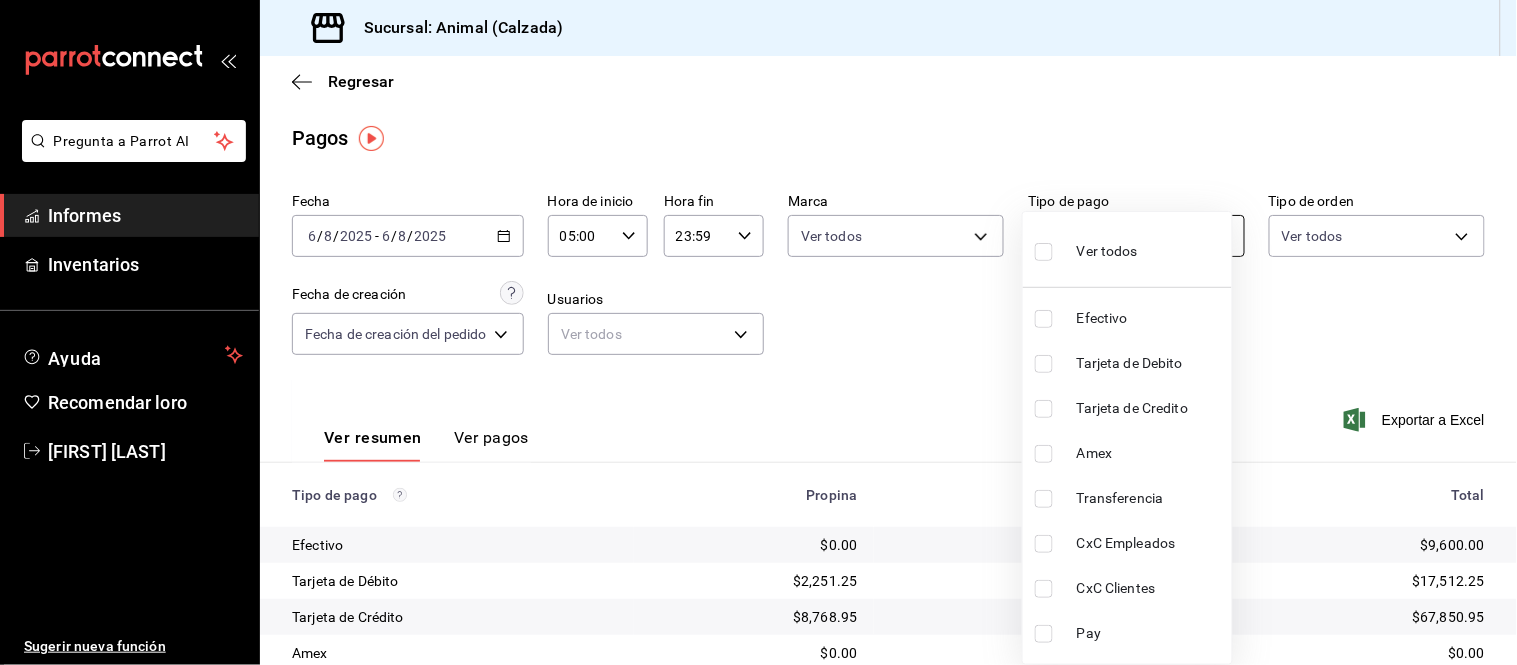 click on "Pregunta a Parrot AI Informes   Inventarios   Ayuda Recomendar loro   [FIRST] [LAST]   Sugerir nueva función   Sucursal: Animal (Calzada) Regresar Pagos Fecha 2025-08-06 6 / 8 / 2025 - 2025-08-06 6 / 8 / 2025 Hora de inicio 05:00 Hora de inicio Hora fin 23:59 Hora fin Marca Ver todos e26472f3-9262-489d-bcba-4c6b034529c7 Tipo de pago Ver todos Tipo de orden Ver todos Fecha de creación   Fecha de creación del pedido ORDER Usuarios Ver todos null Ver resumen Ver pagos Exportar a Excel Tipo de pago   Propina Pecado total propio Total Efectivo $0.00 $9,600.00 $9,600.00 Tarjeta de Débito $2,251.25 $15,261.00 $17,512.25 Tarjeta de Crédito $8,768.95 $59,082.00 $67,850.95 Amex $0.00 $0.00 $0.00 Transferencia $0.00 $0.00 $0.00 CxC Empleados $0.00 $0.00 $0.00 Clientes de CxC $0.00 $0.00 $0.00 Pagar $0.00 $0.00 $0.00 Total $11,020.20 $83,943.00 $94,963.20 Texto original Valora esta traducción Tu opinión servirá para ayudar a mejorar el Traductor de Google Pregunta a Parrot AI Informes   Inventarios" at bounding box center (758, 332) 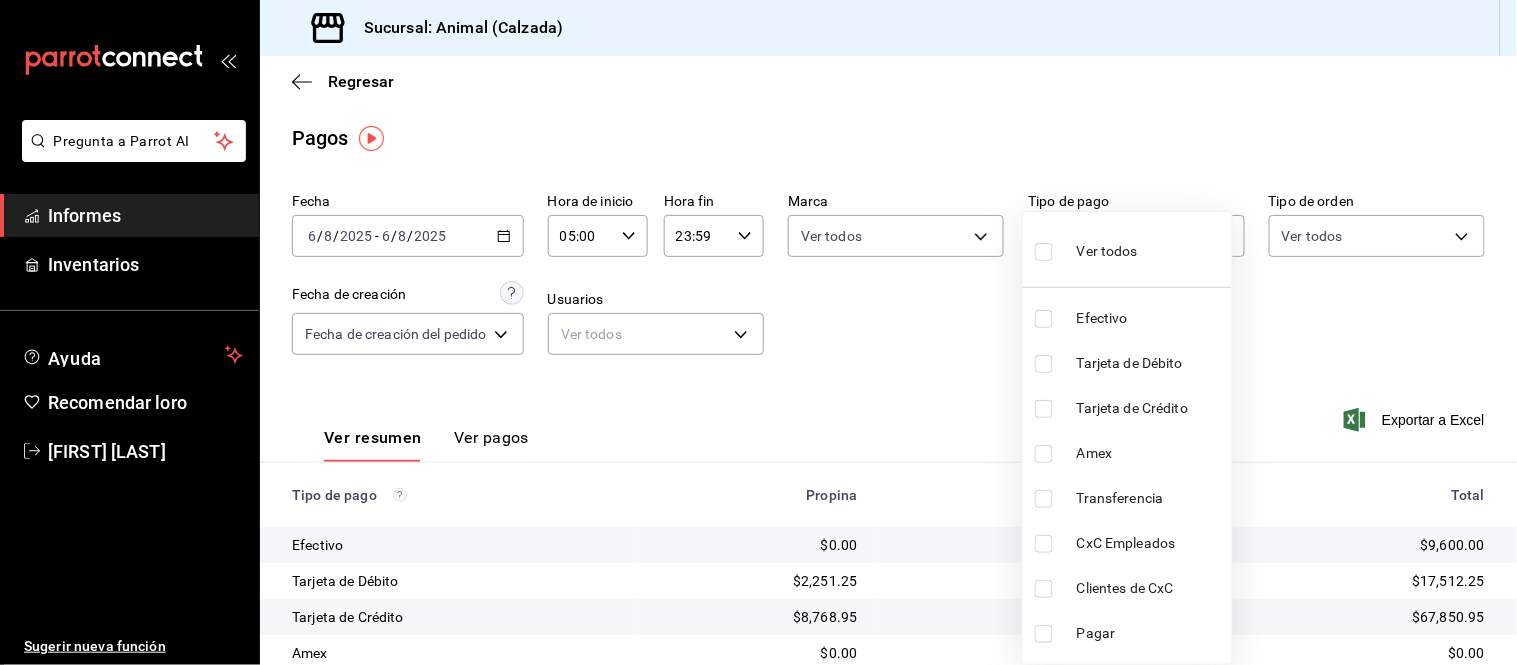 click on "Ver todos" at bounding box center [1107, 251] 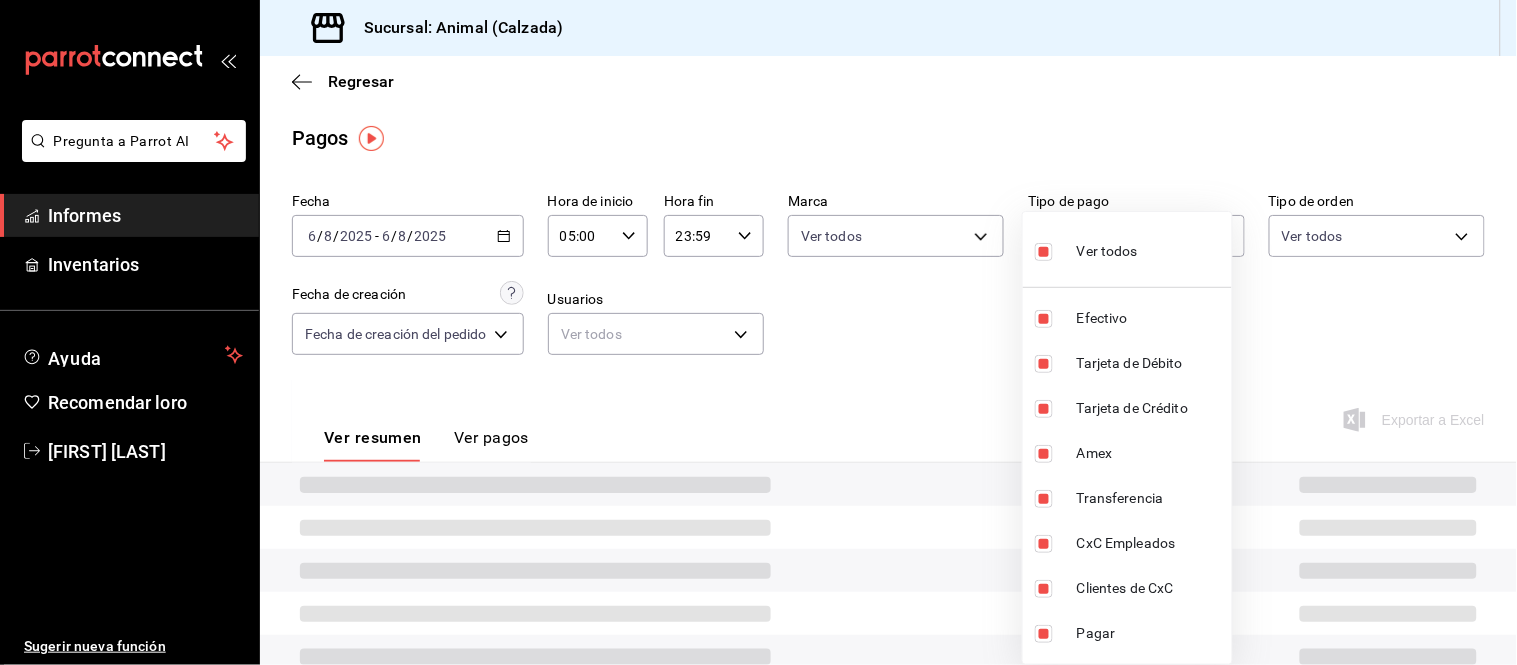 click at bounding box center (758, 332) 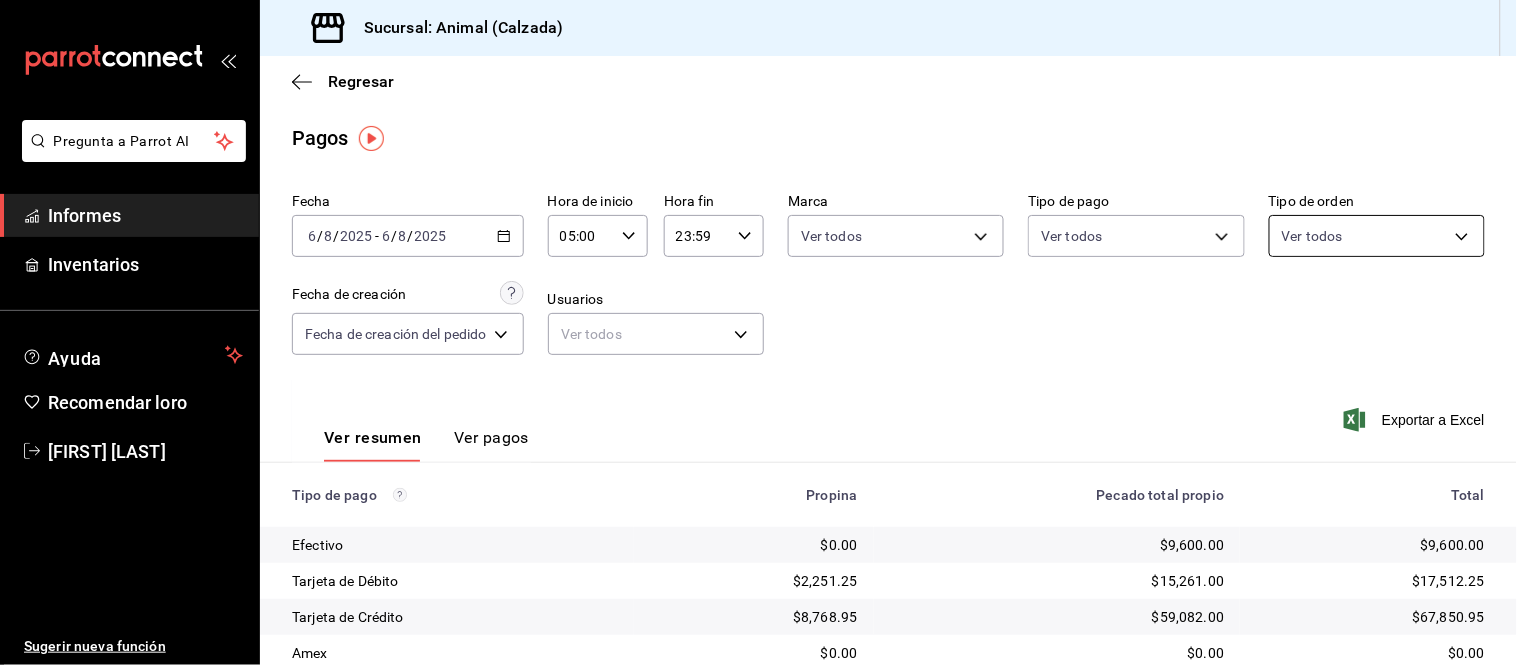 click on "Pregunta a Parrot AI Informes   Inventarios   Ayuda Recomendar loro   [FIRST] [LAST]   Sugerir nueva función   Sucursal: Animal (Calzada) Regresar Pagos Fecha 2025-08-06 6 / 8 / 2025 - 2025-08-06 6 / 8 / 2025 Hora de inicio 05:00 Hora de inicio Hora fin 23:59 Hora fin Marca Ver todos e26472f3-9262-489d-bcba-4c6b034529c7 Tipo de pago Ver todos [UUID],[UUID],[UUID],[UUID],[UUID],[UUID],[UUID],[UUID] Tipo de orden Ver todos Fecha de creación   Fecha de creación del pedido ORDER Usuarios Ver todos null Ver resumen Ver pagos Exportar a Excel Tipo de pago   Propina Pecado total propio Total Efectivo $0.00 $9,600.00 $9,600.00 Tarjeta de Débito $2,251.25 $15,261.00 $17,512.25 Tarjeta de Crédito $8,768.95 $59,082.00 $67,850.95 Amex $0.00 $0.00 $0.00 Transferencia" at bounding box center (758, 332) 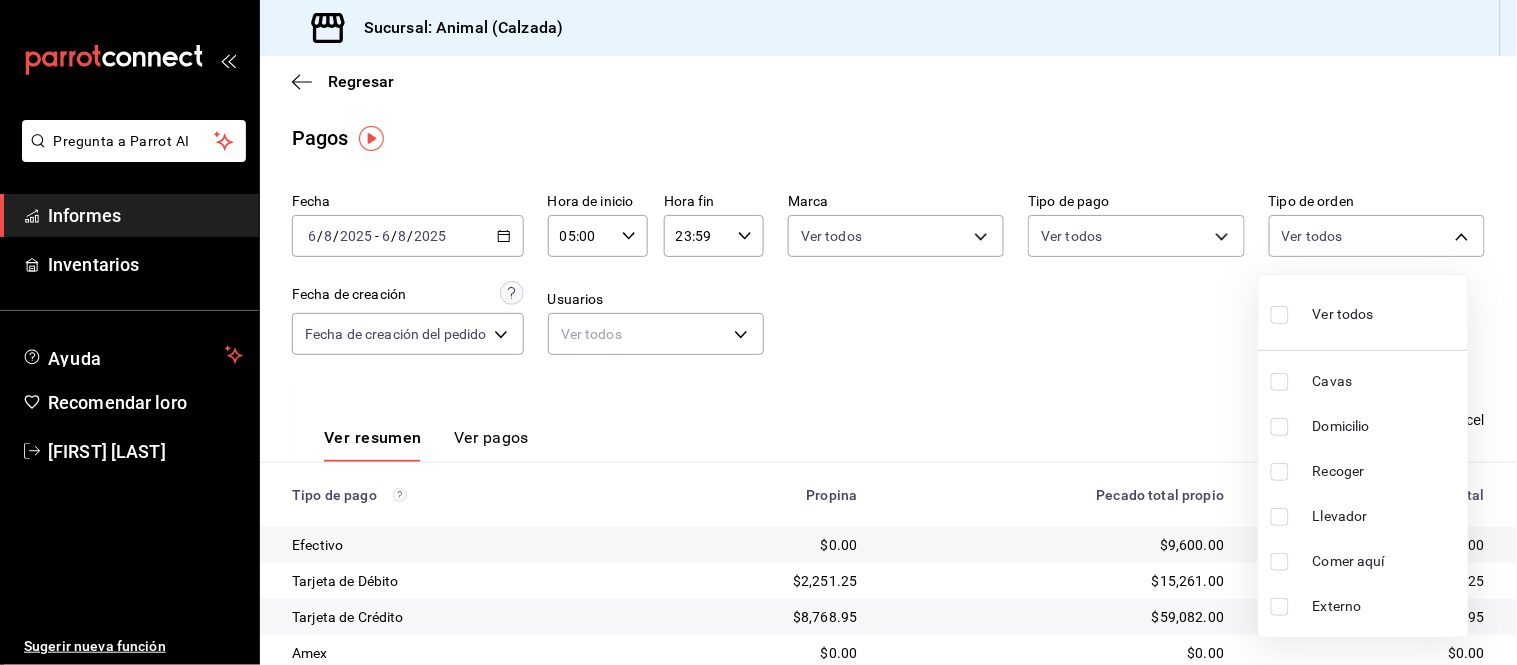 drag, startPoint x: 1356, startPoint y: 241, endPoint x: 1312, endPoint y: 317, distance: 87.81799 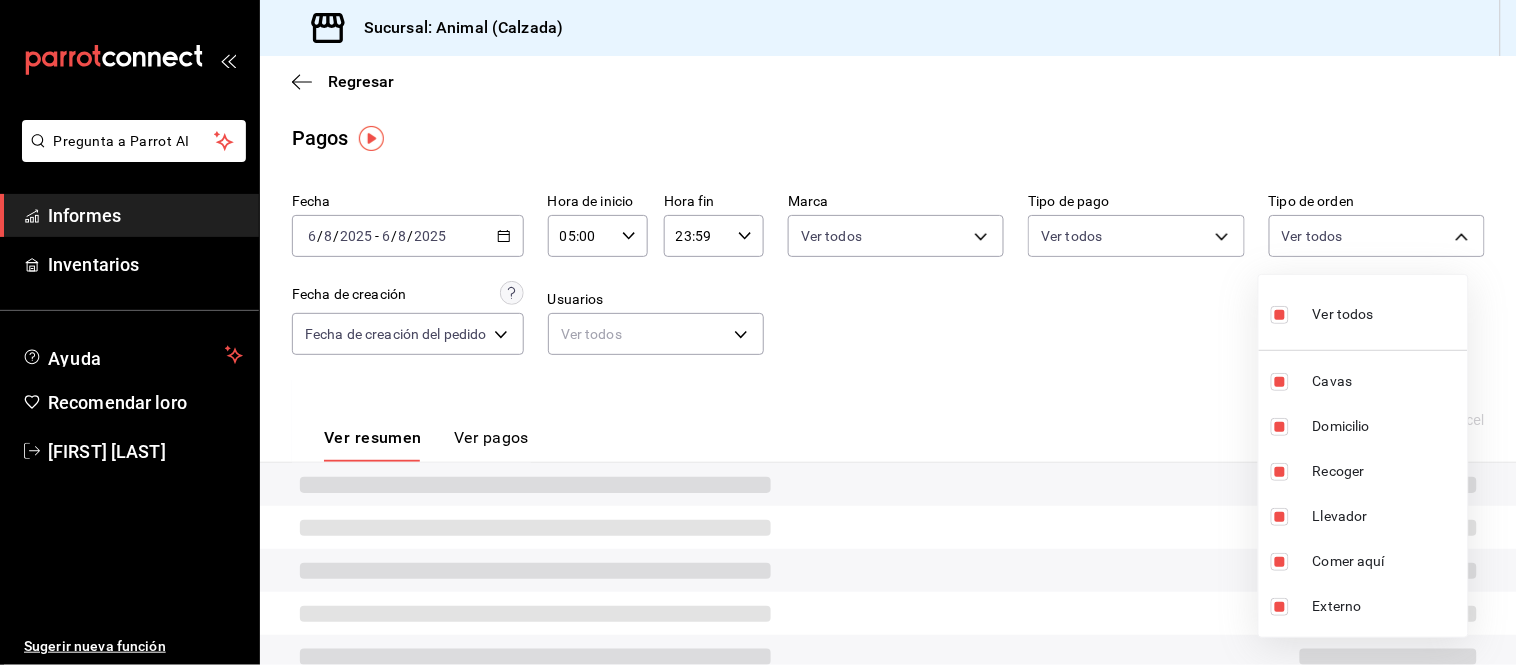 click at bounding box center (758, 332) 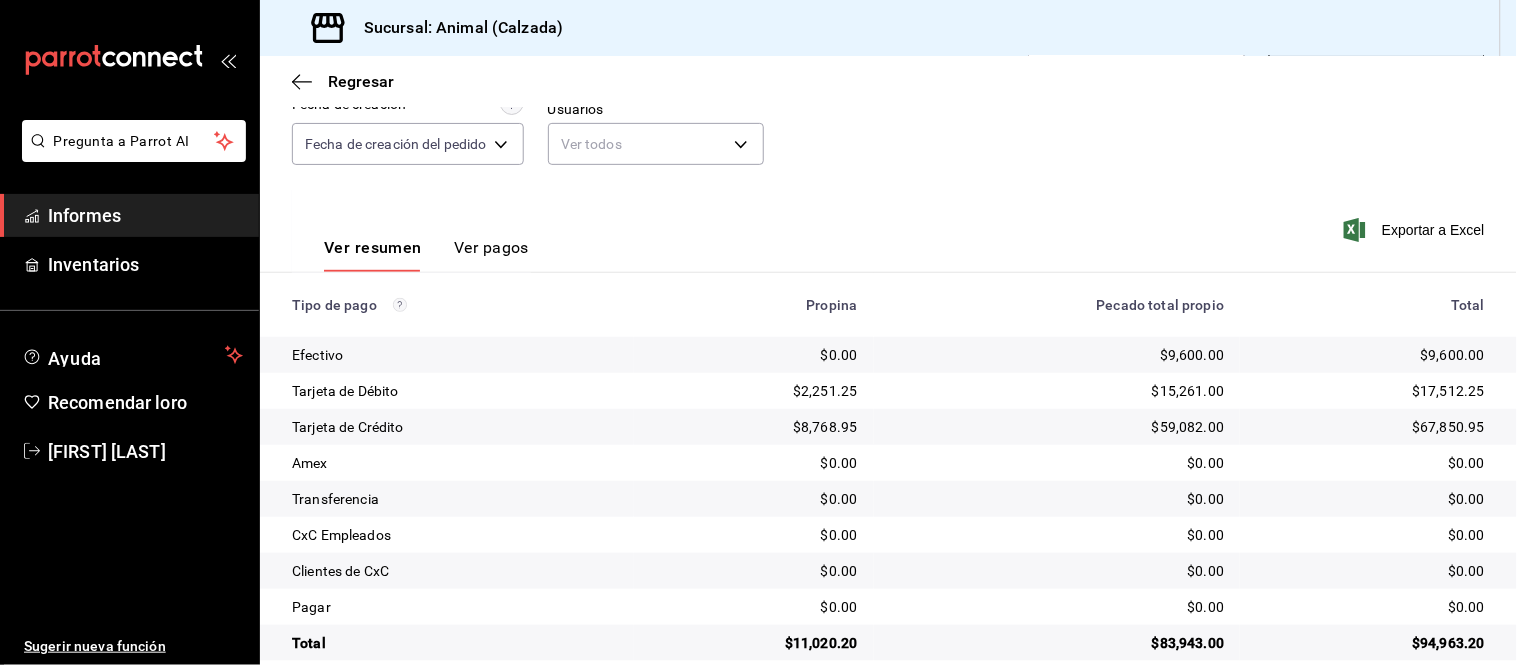 scroll, scrollTop: 218, scrollLeft: 0, axis: vertical 